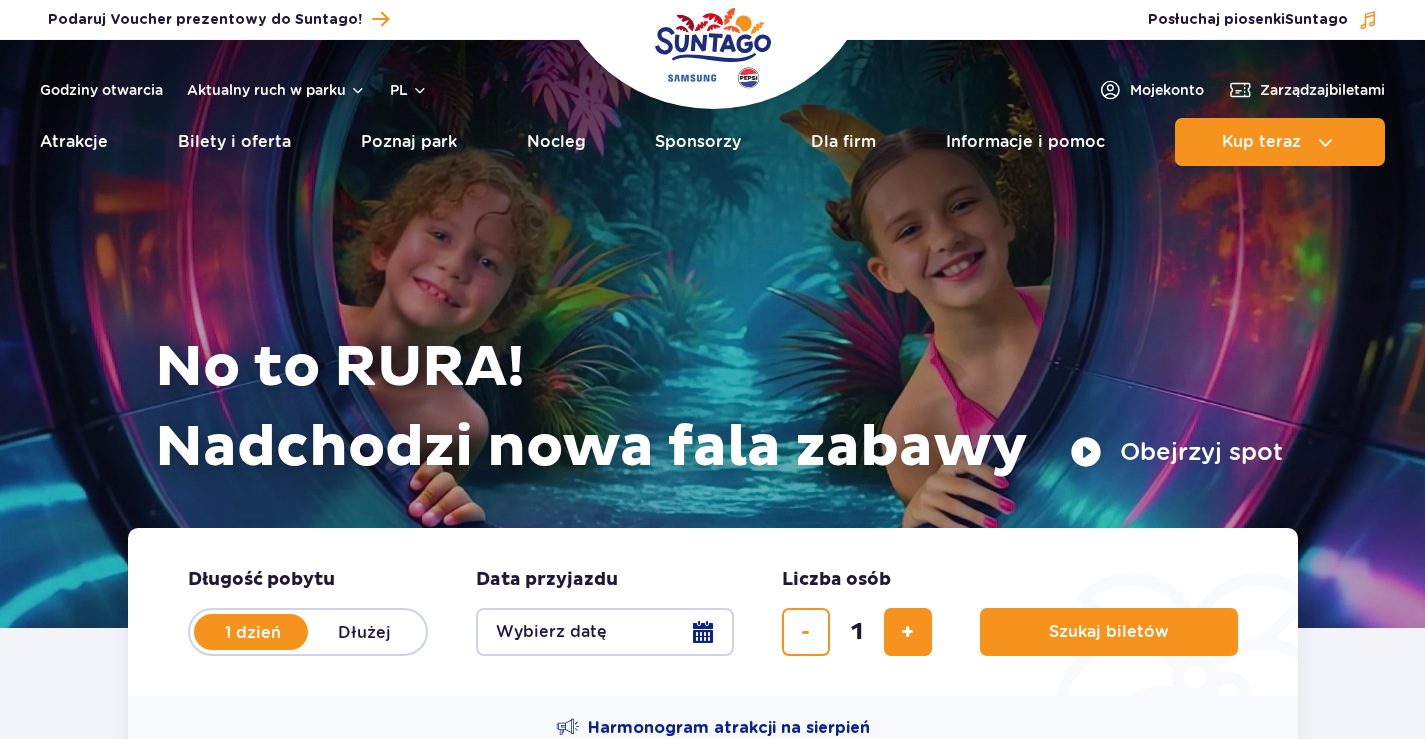 scroll, scrollTop: 0, scrollLeft: 0, axis: both 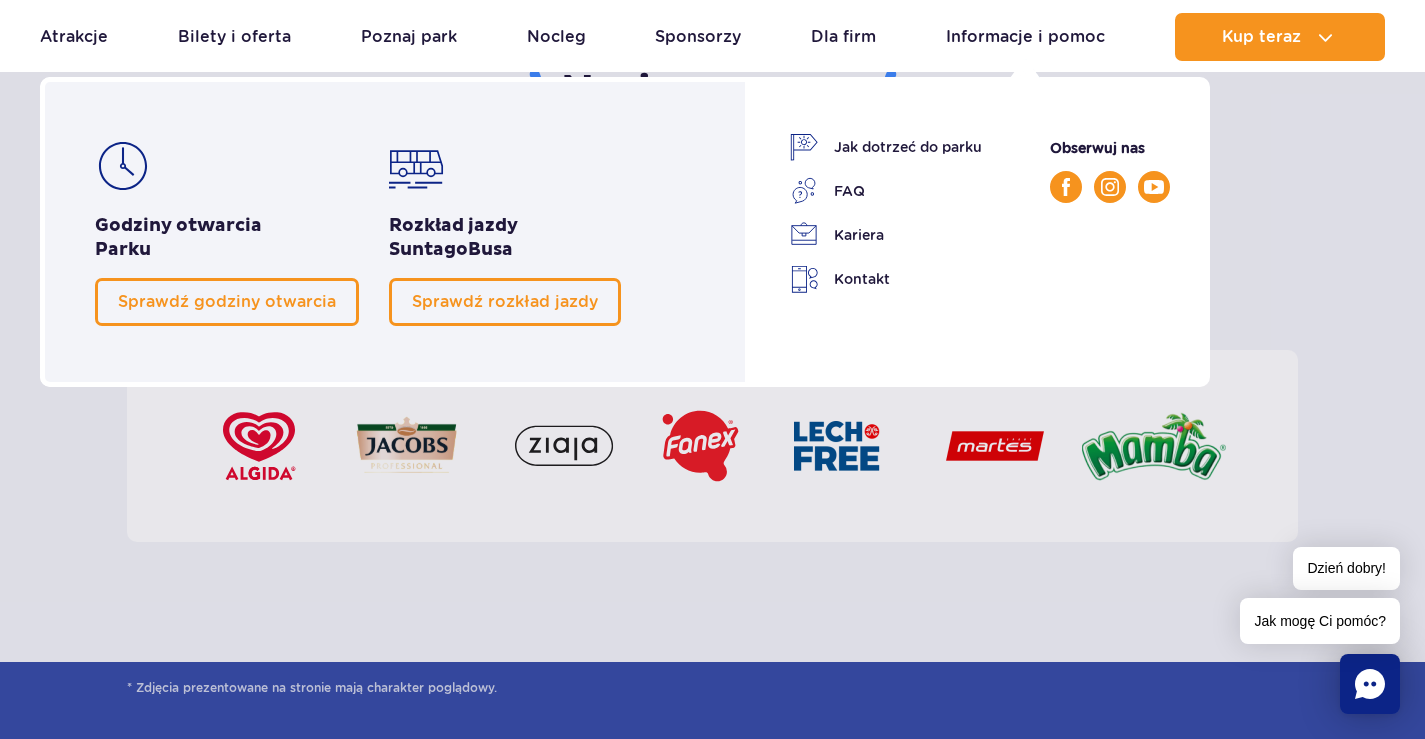 click on "Informacje i pomoc" at bounding box center (1025, 37) 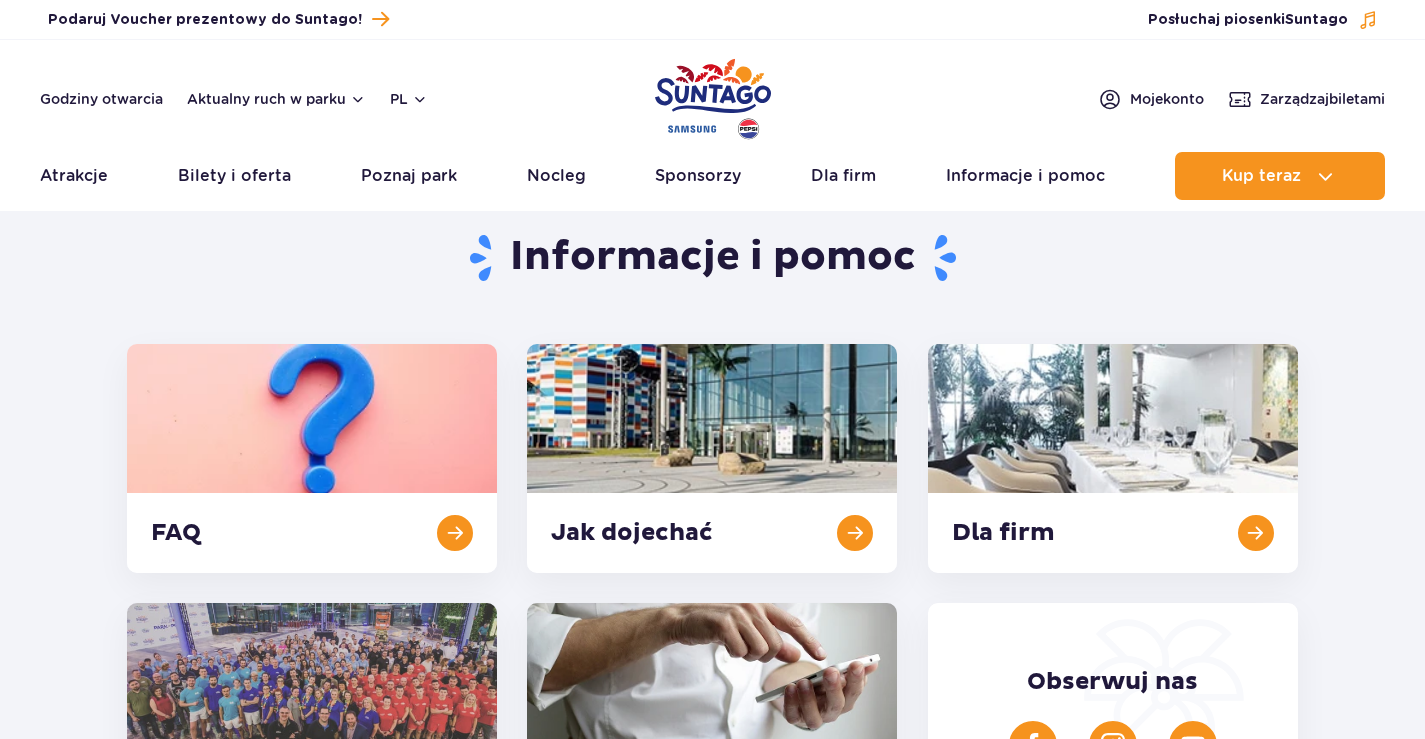 scroll, scrollTop: 400, scrollLeft: 0, axis: vertical 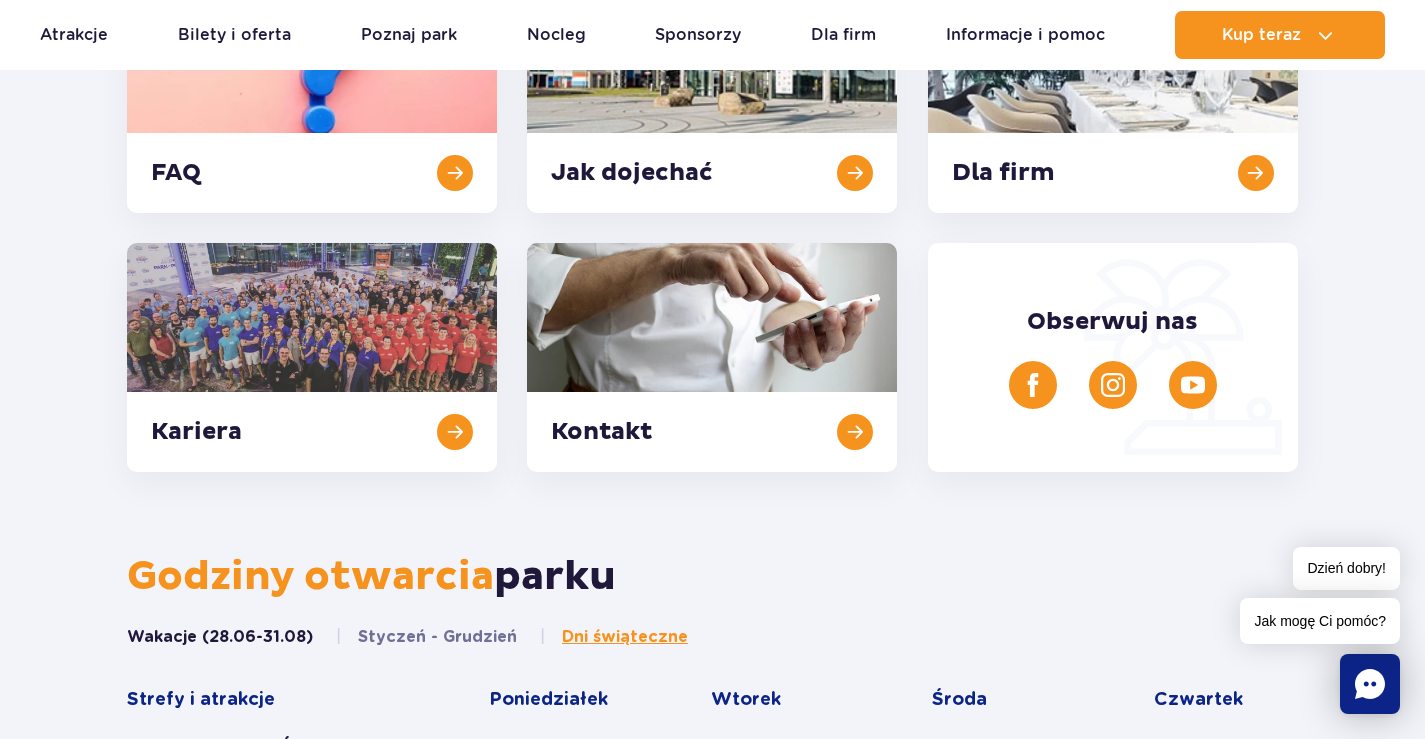 click at bounding box center (712, 357) 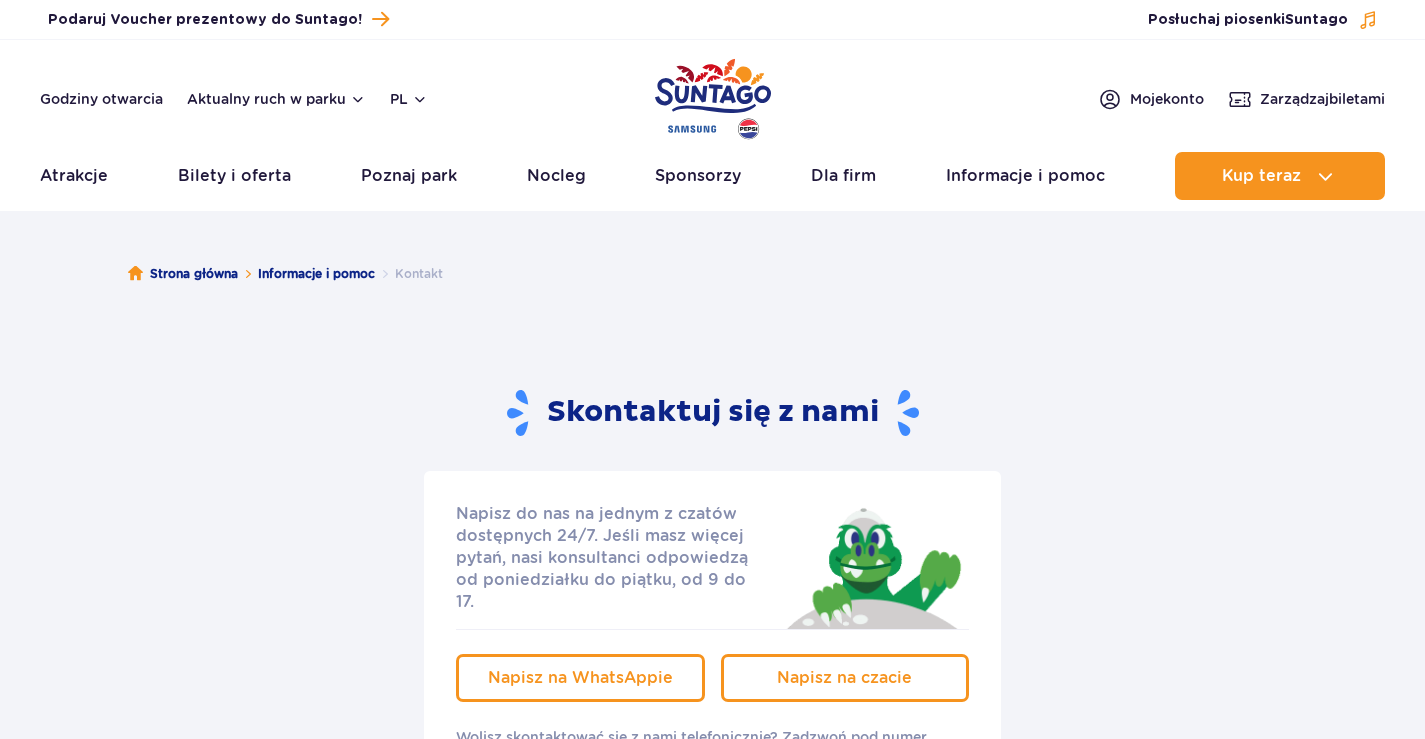 scroll, scrollTop: 121, scrollLeft: 0, axis: vertical 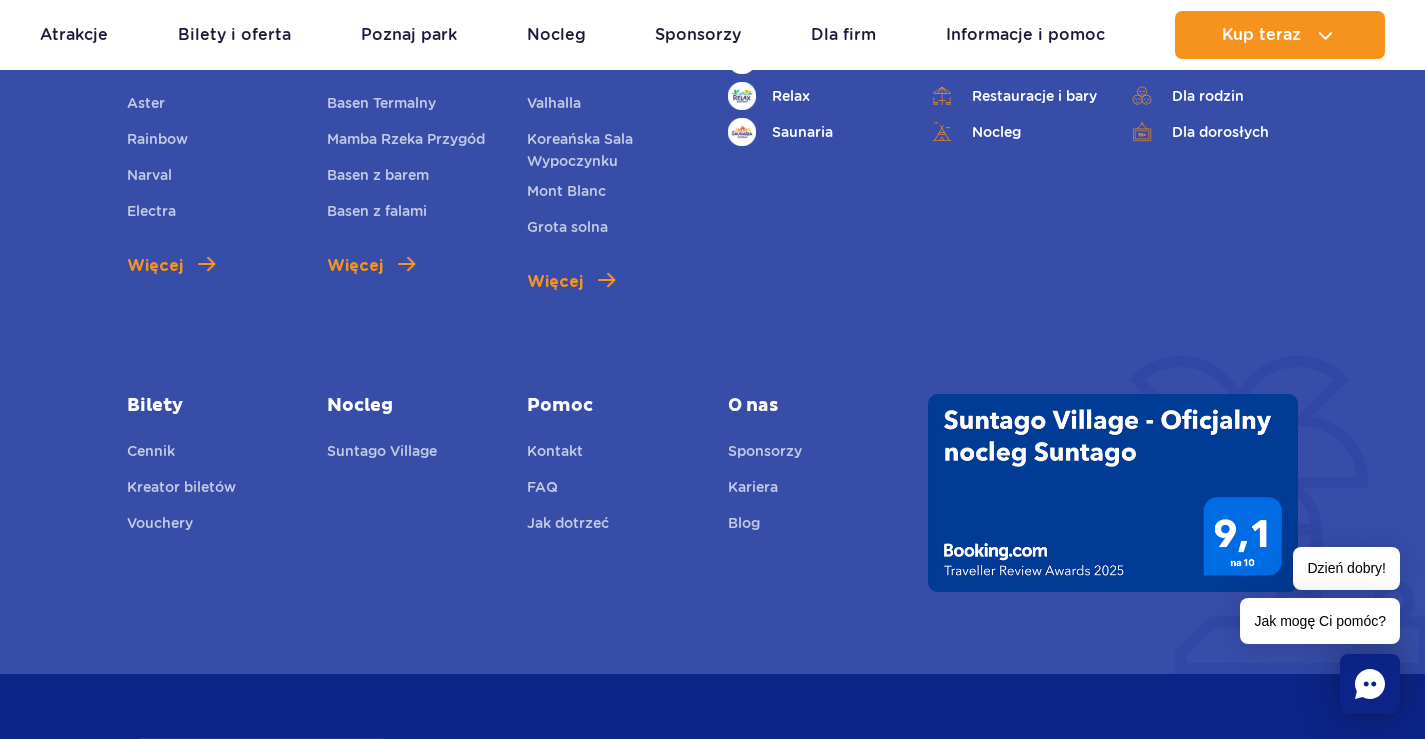 click on "Kreator biletów" at bounding box center (181, 490) 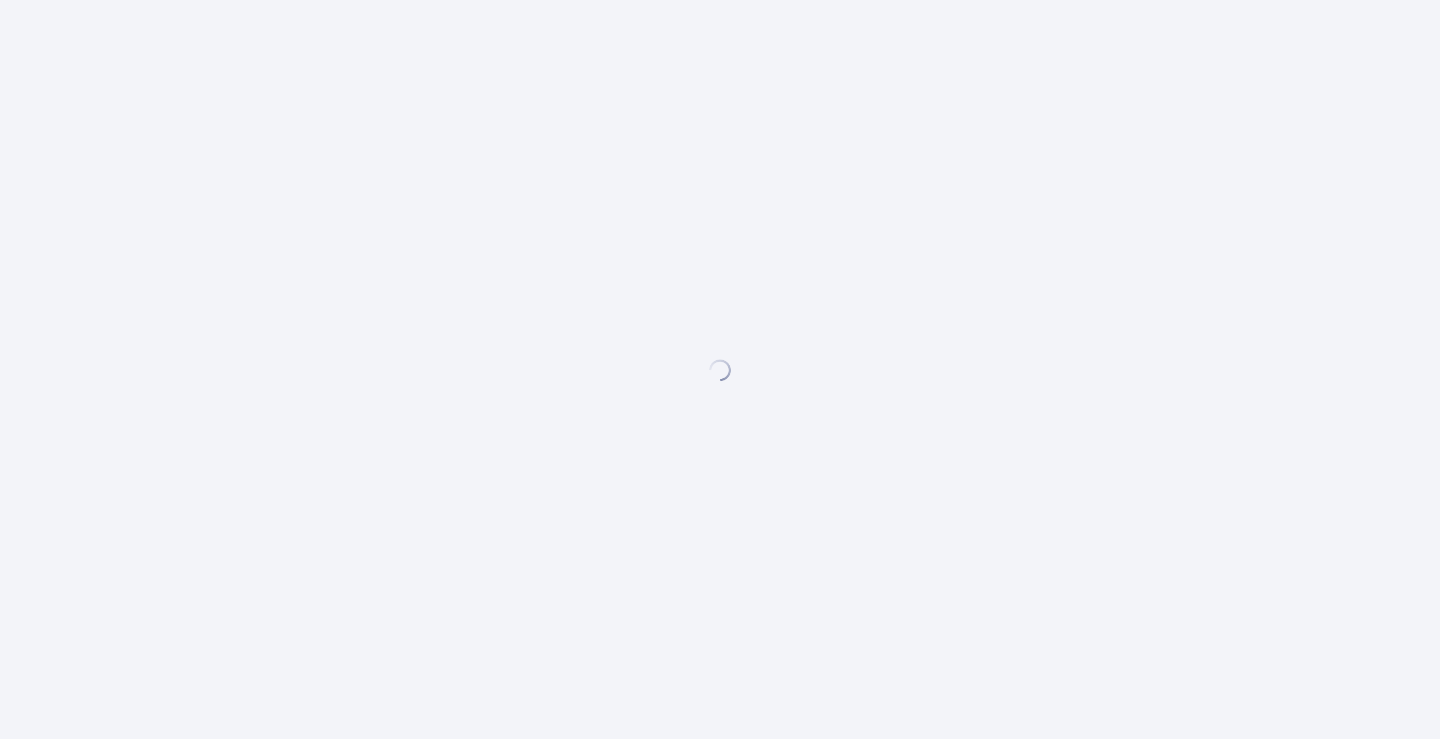 scroll, scrollTop: 0, scrollLeft: 0, axis: both 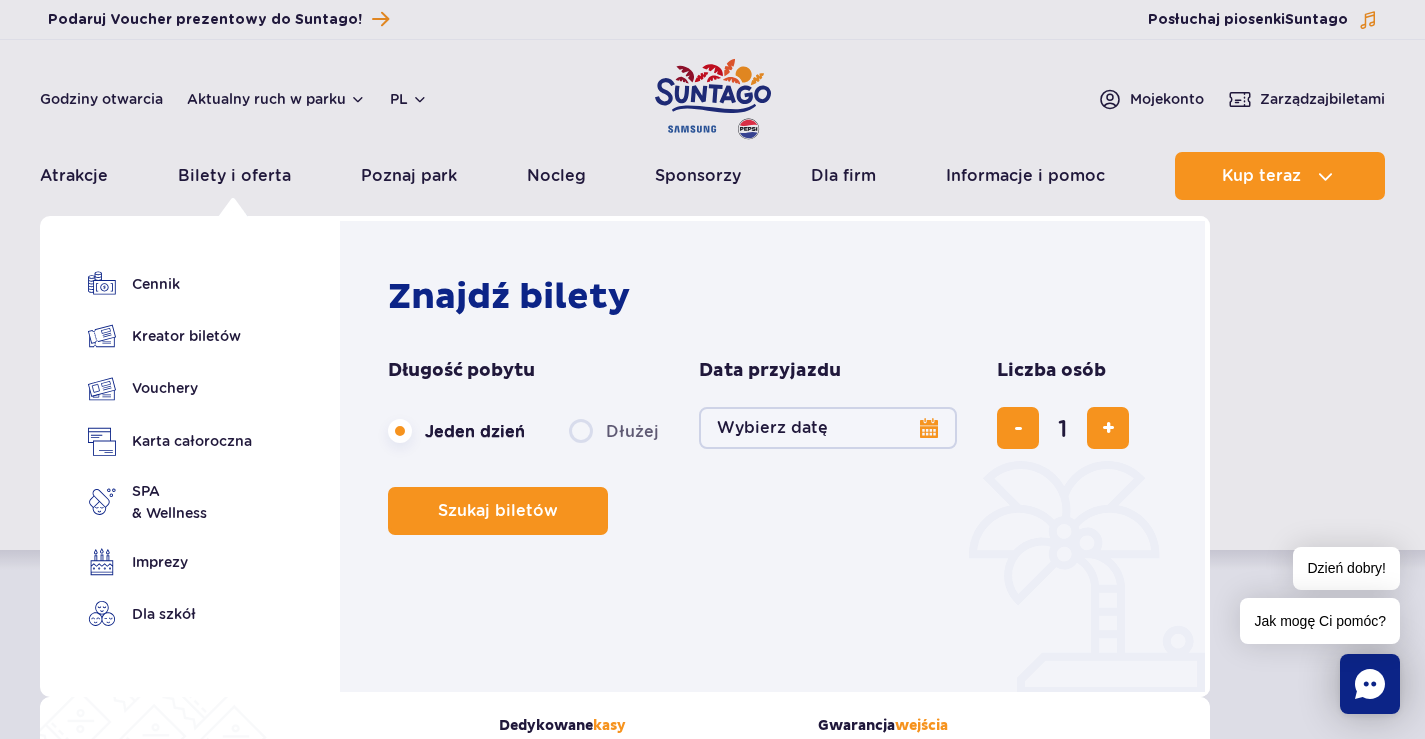 click on "Bilety i oferta" at bounding box center [234, 176] 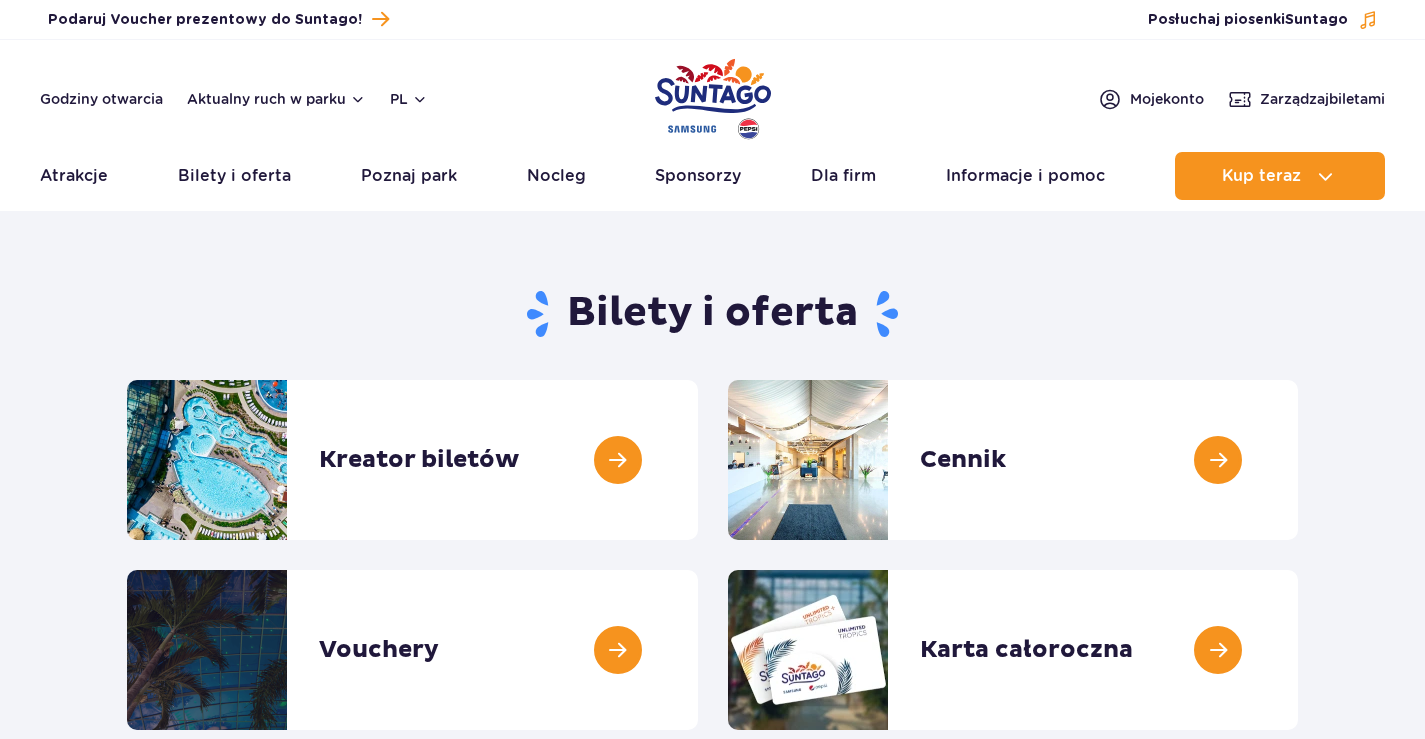scroll, scrollTop: 0, scrollLeft: 0, axis: both 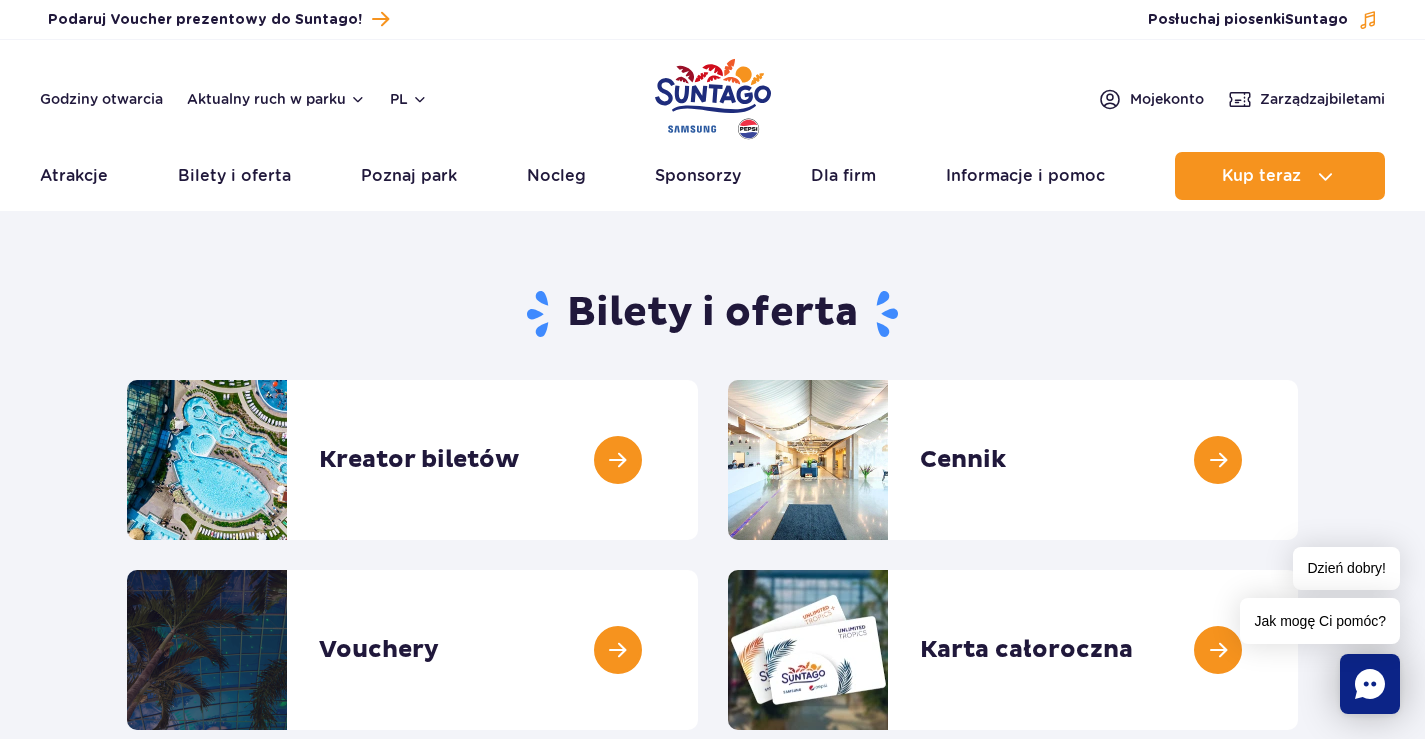 click at bounding box center (1298, 460) 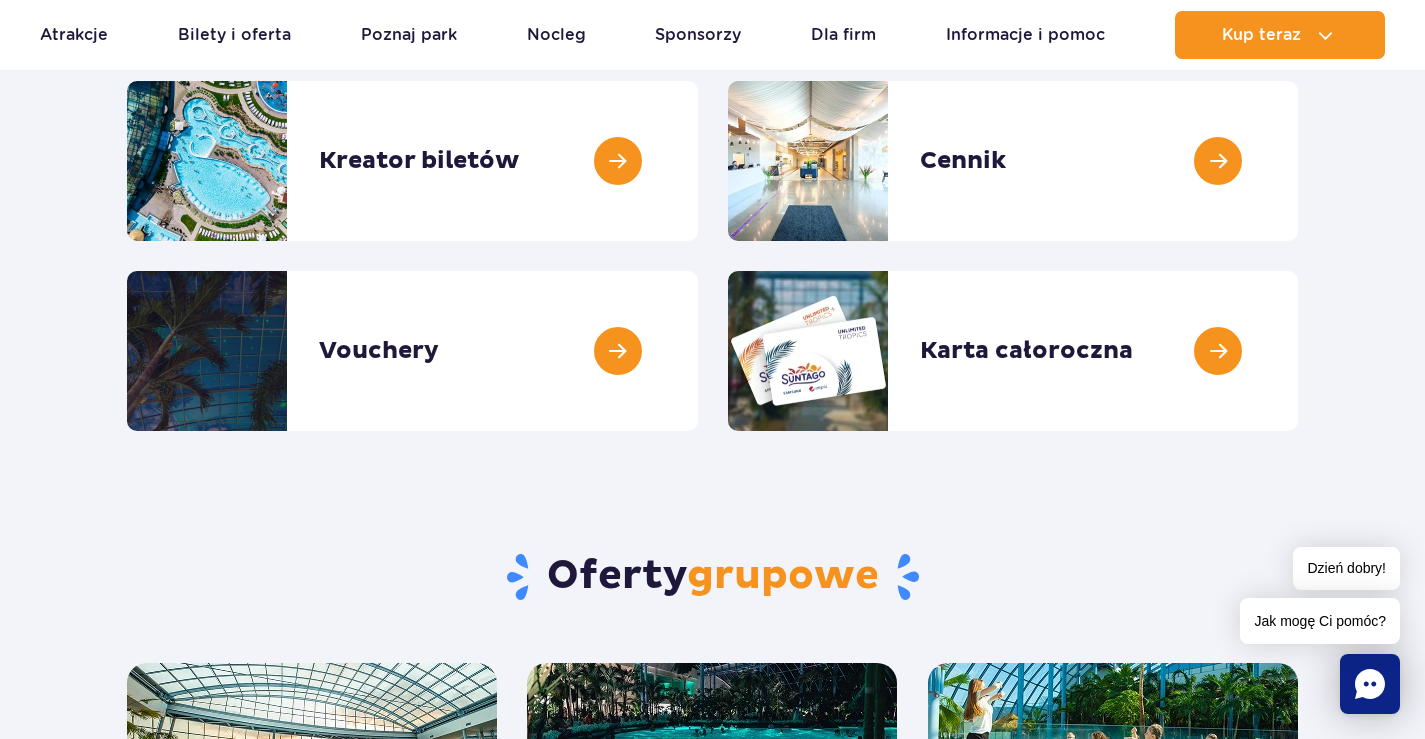 scroll, scrollTop: 300, scrollLeft: 0, axis: vertical 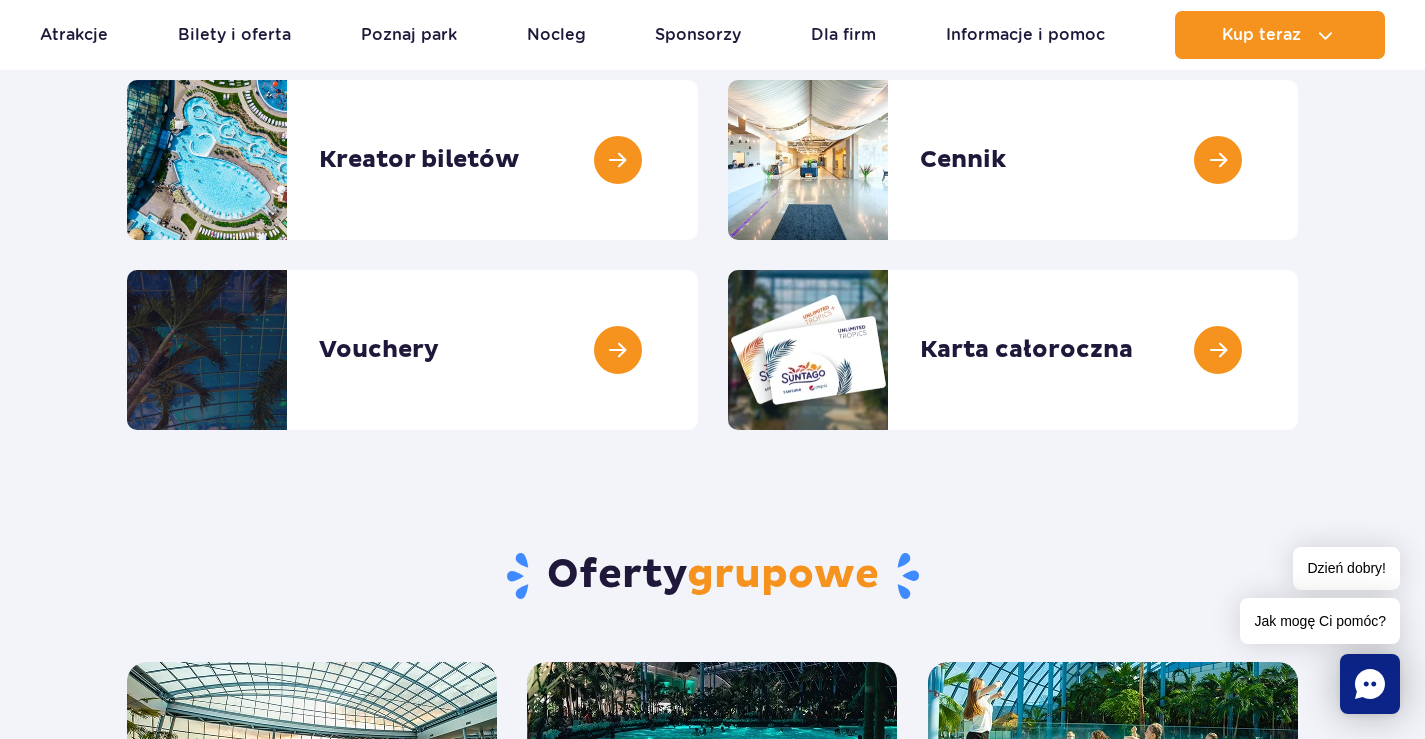 click at bounding box center [698, 350] 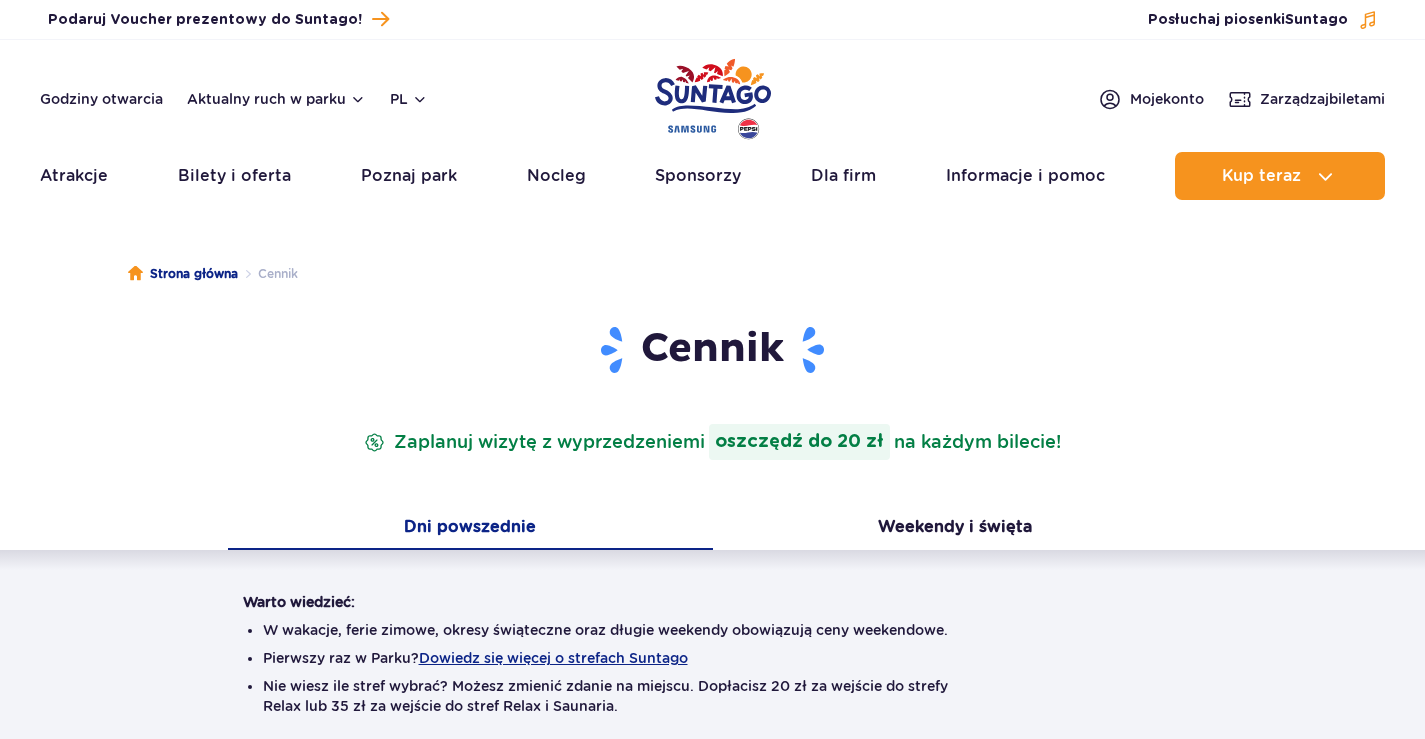 scroll, scrollTop: 211, scrollLeft: 0, axis: vertical 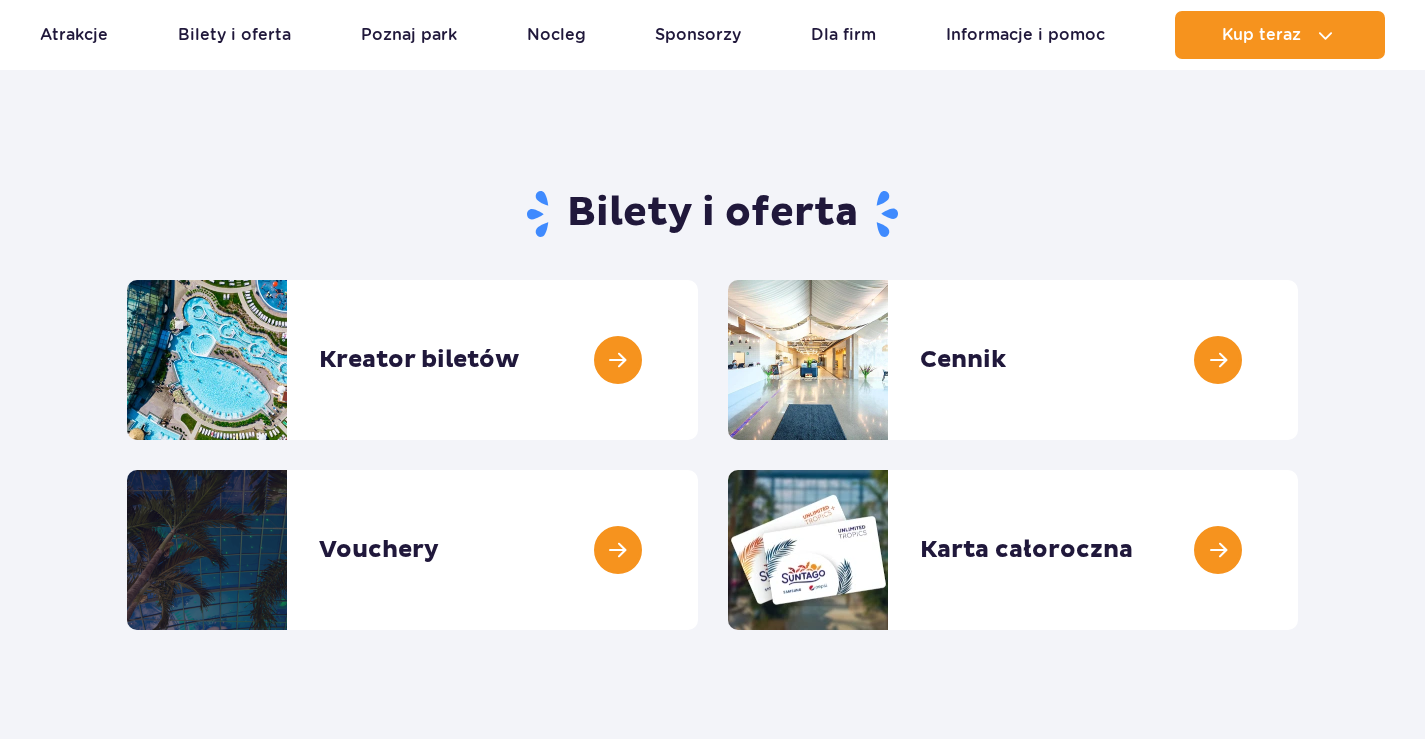 click at bounding box center [1298, 360] 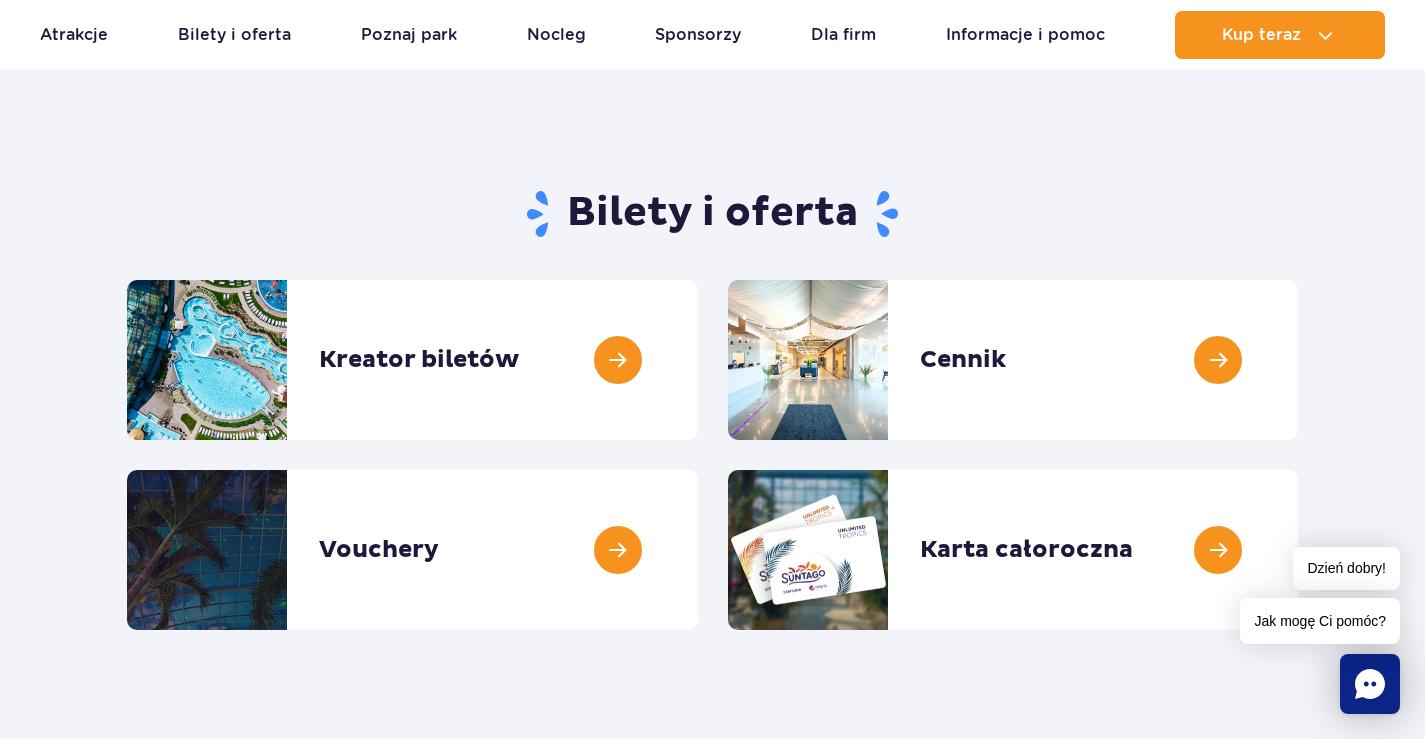 click at bounding box center (698, 360) 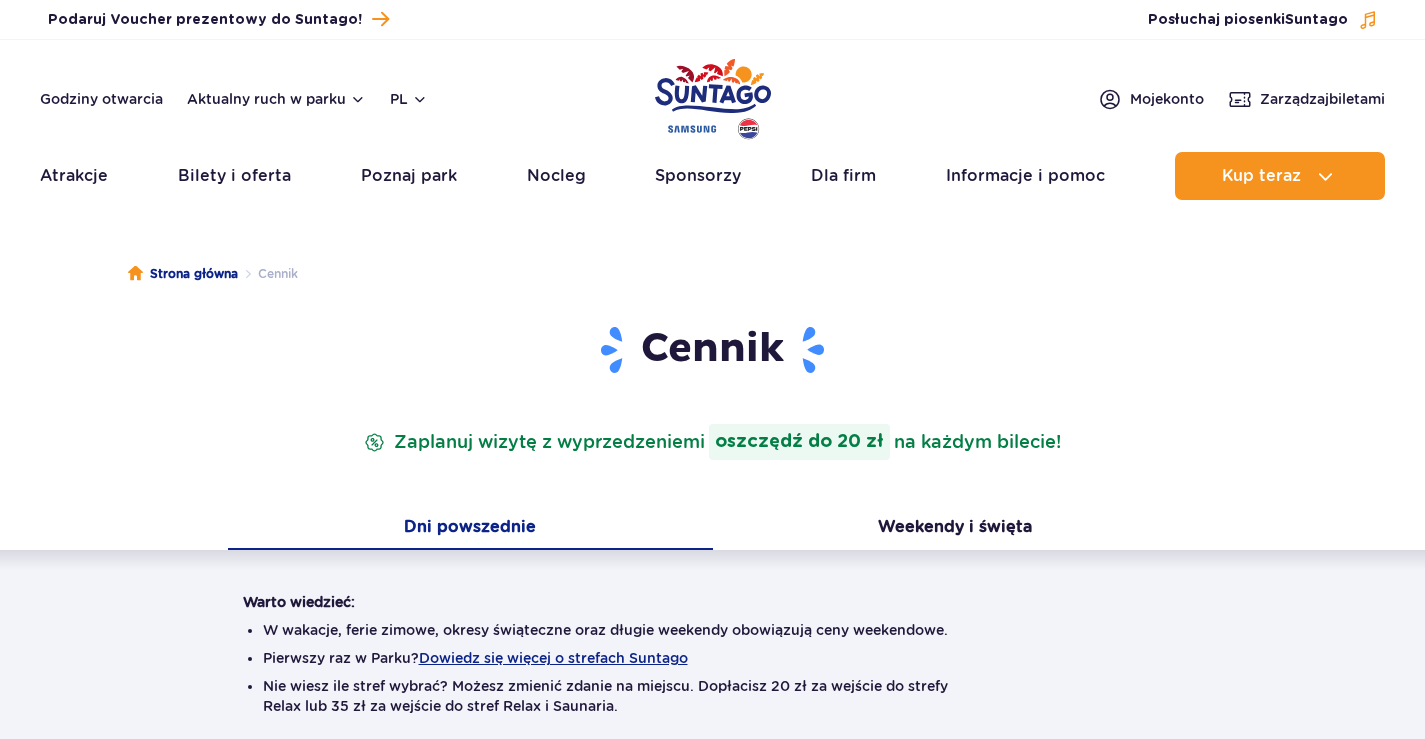 scroll, scrollTop: 0, scrollLeft: 0, axis: both 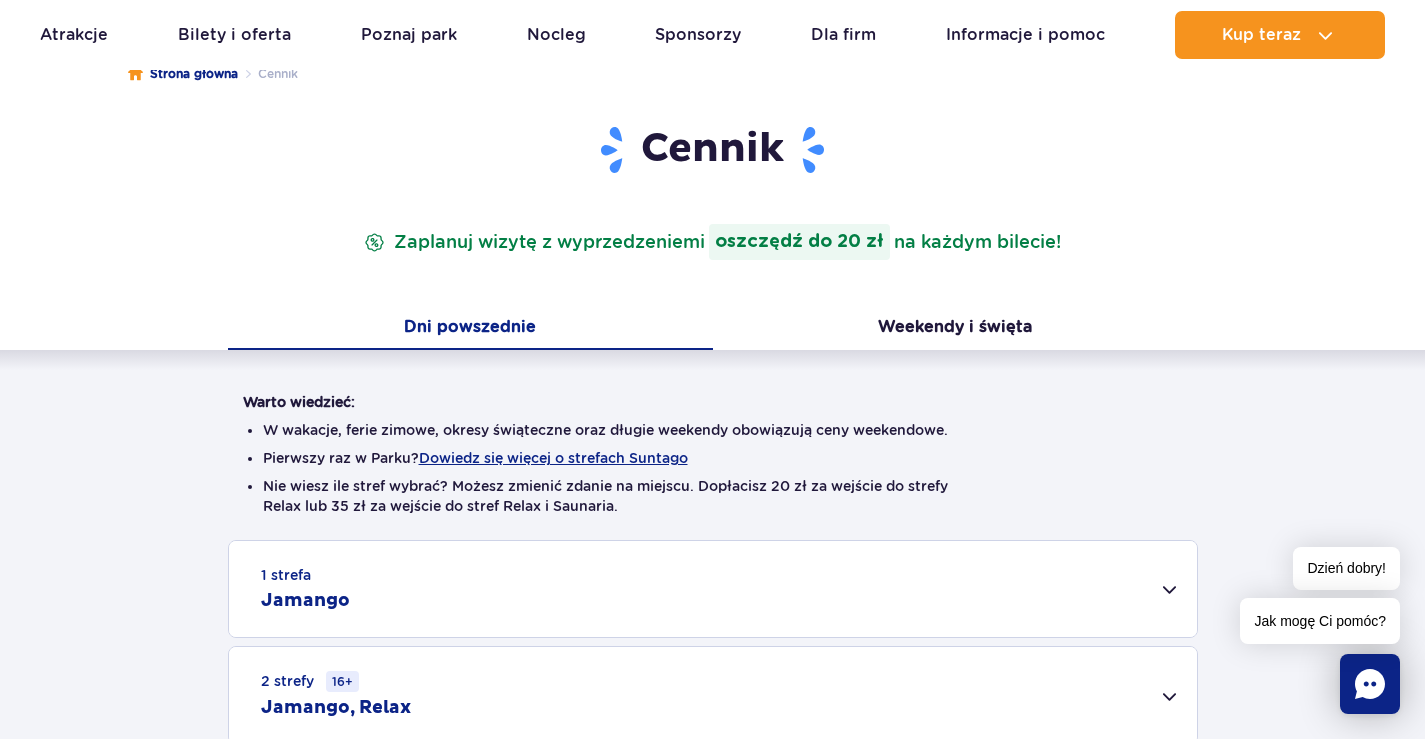 click on "Weekendy i święta" at bounding box center (955, 329) 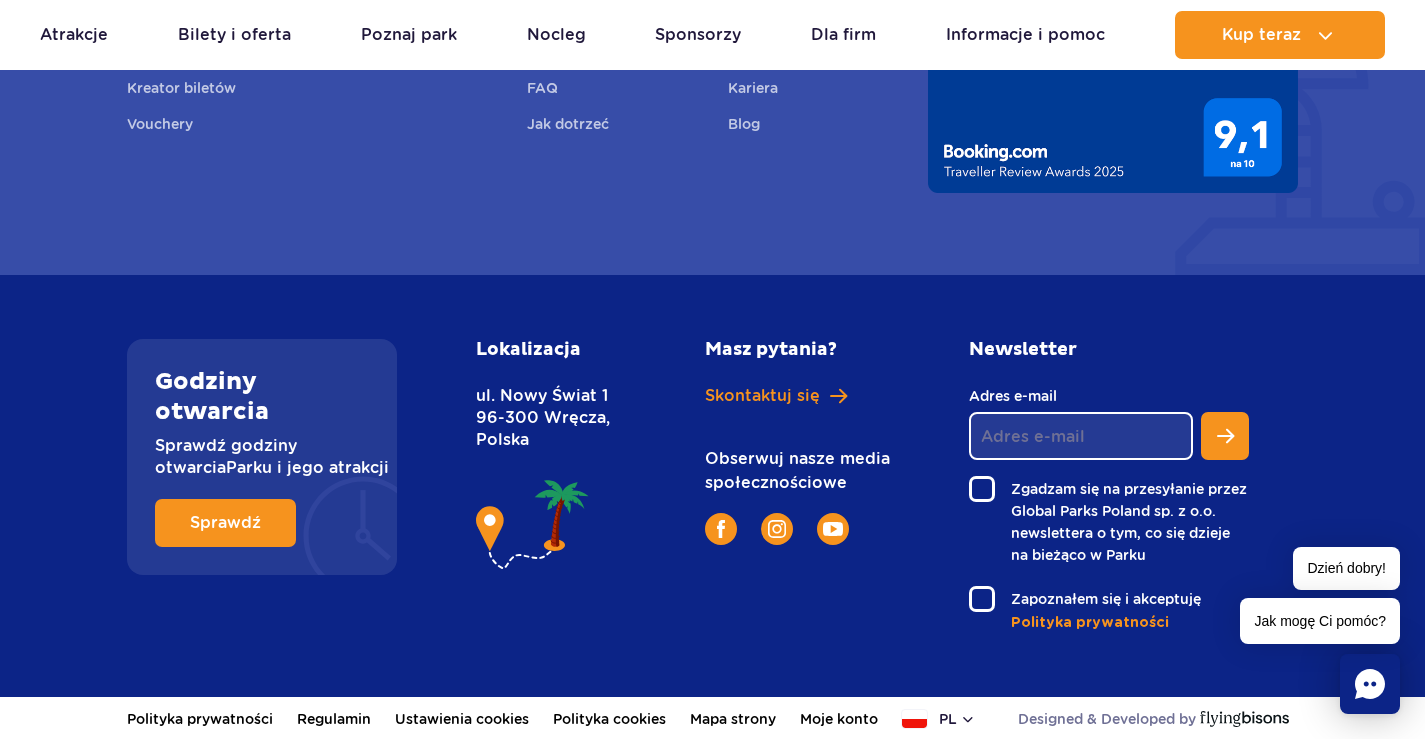 scroll, scrollTop: 3334, scrollLeft: 0, axis: vertical 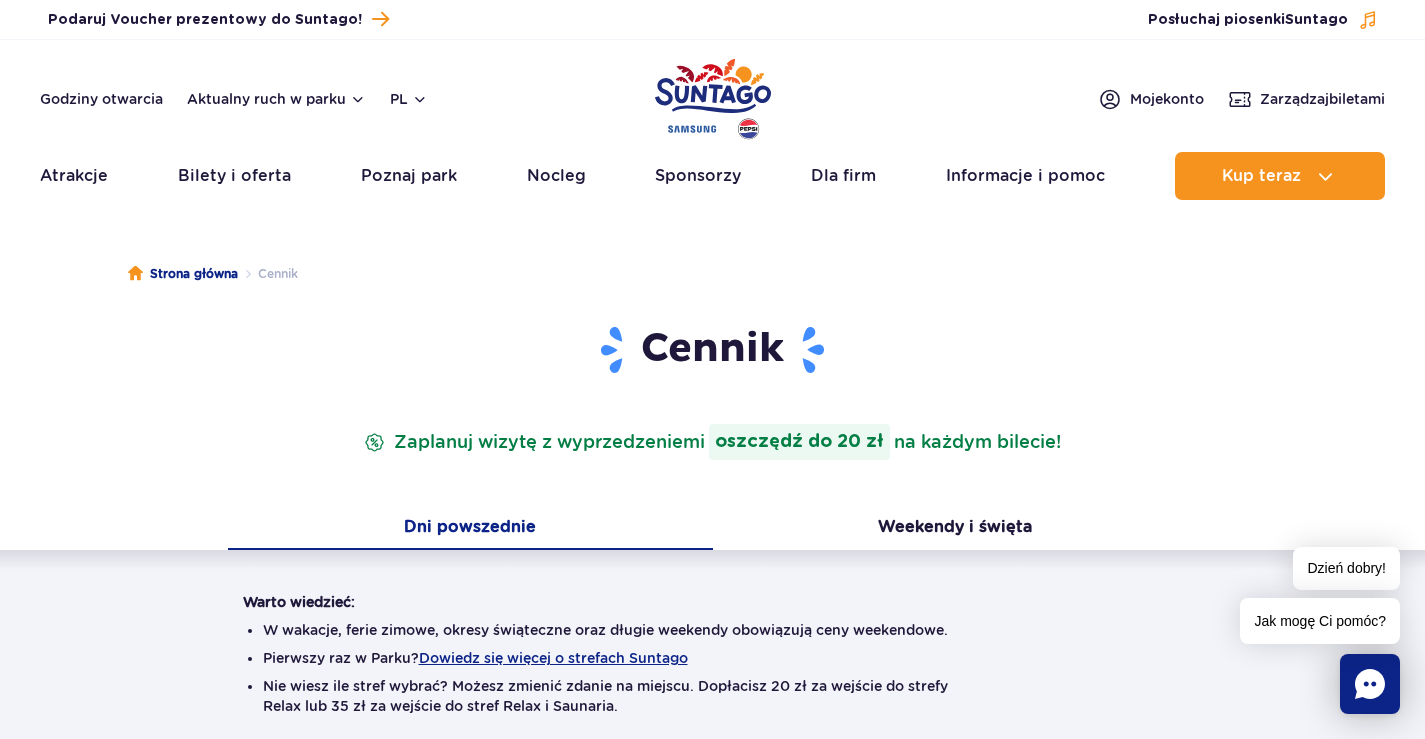 click on "Weekendy i święta" at bounding box center (955, 529) 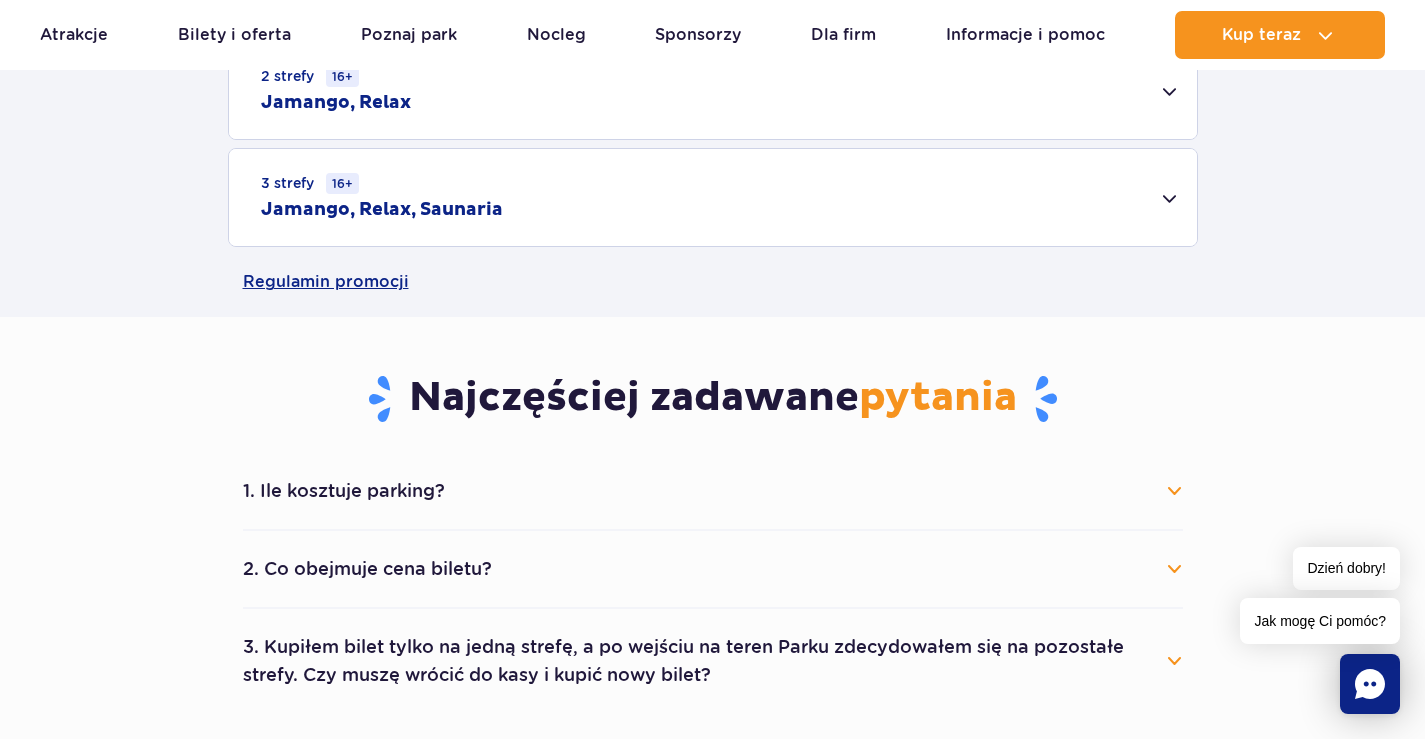 scroll, scrollTop: 800, scrollLeft: 0, axis: vertical 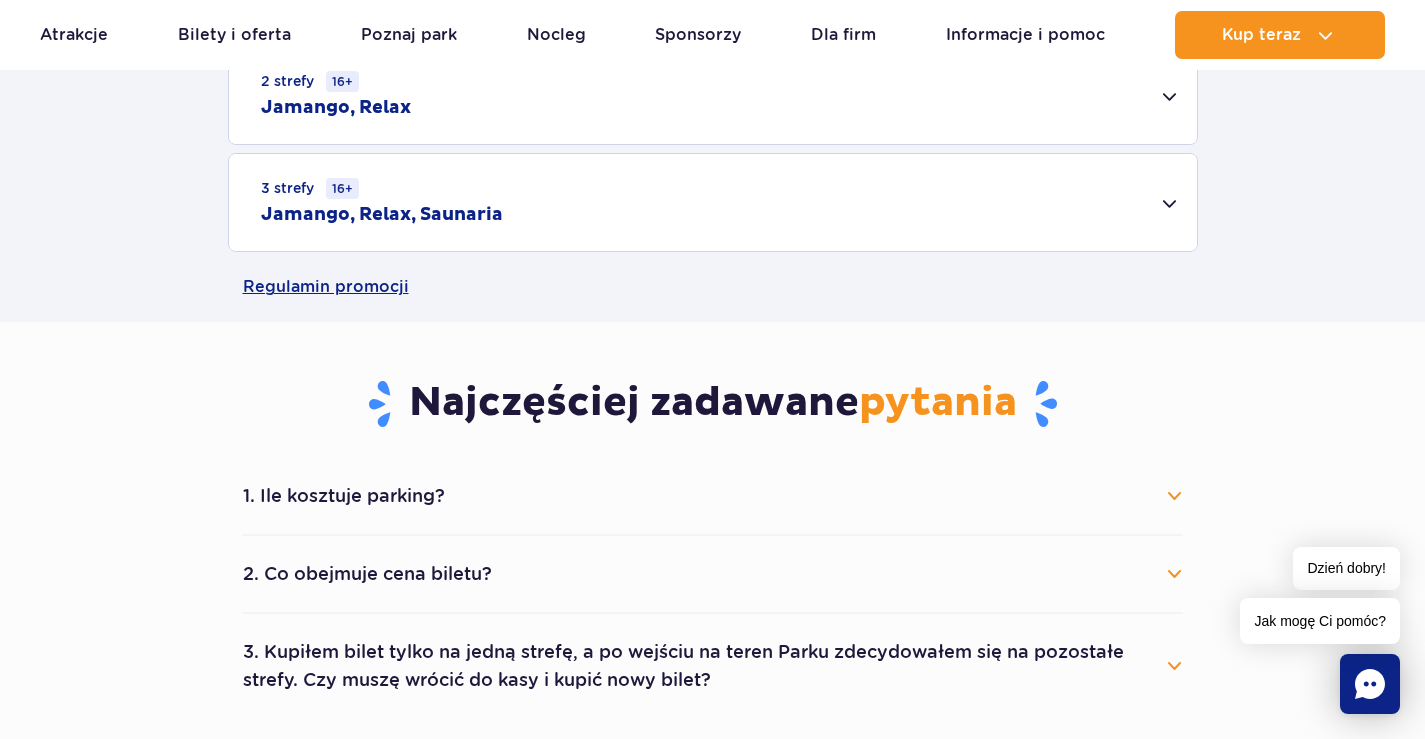 click on "3 strefy  16+
Jamango, Relax, Saunaria" at bounding box center (713, 202) 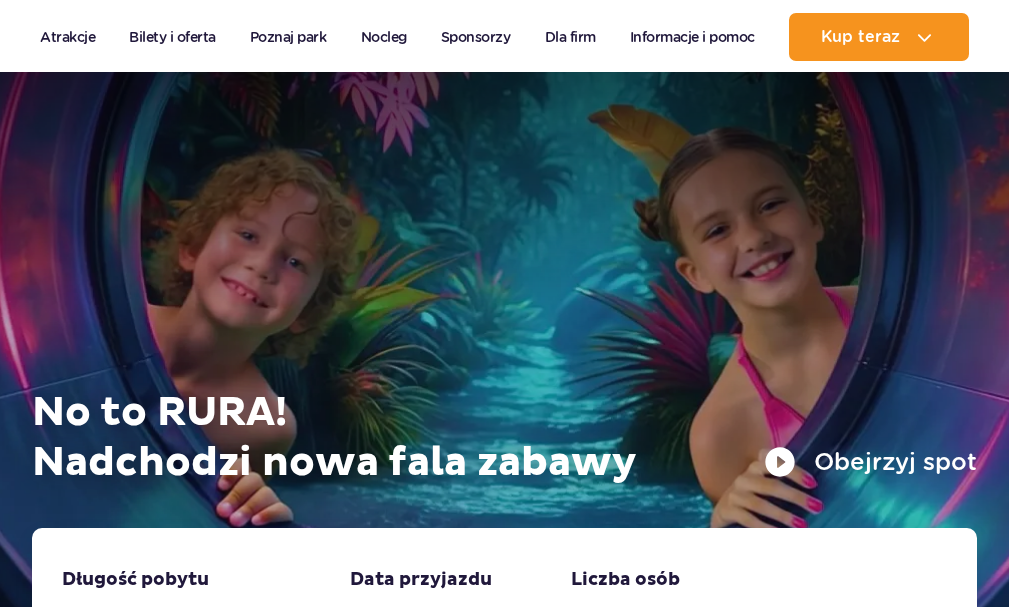 scroll, scrollTop: 400, scrollLeft: 0, axis: vertical 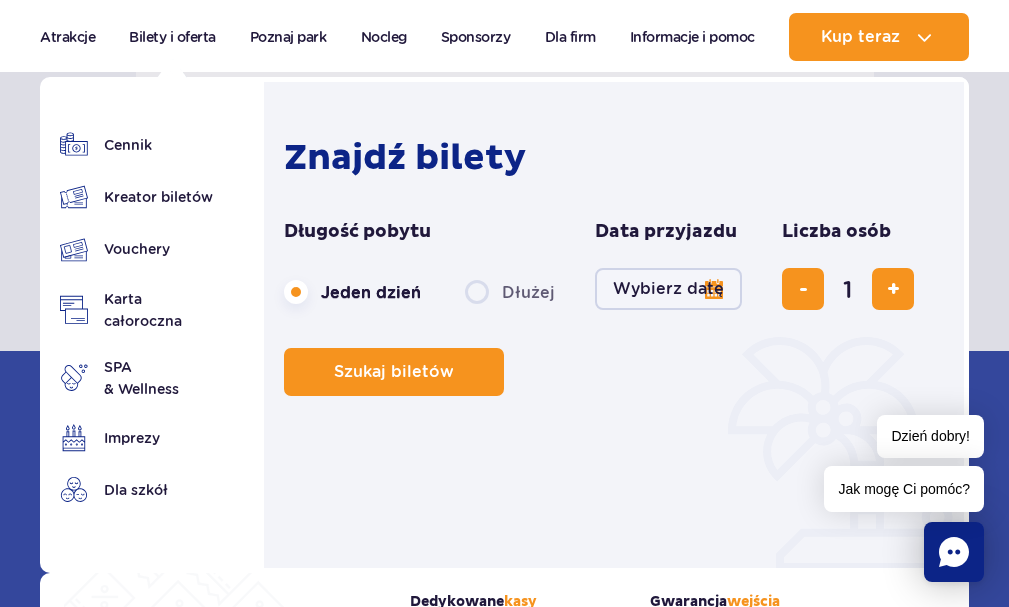 click on "Bilety i oferta" at bounding box center [172, 37] 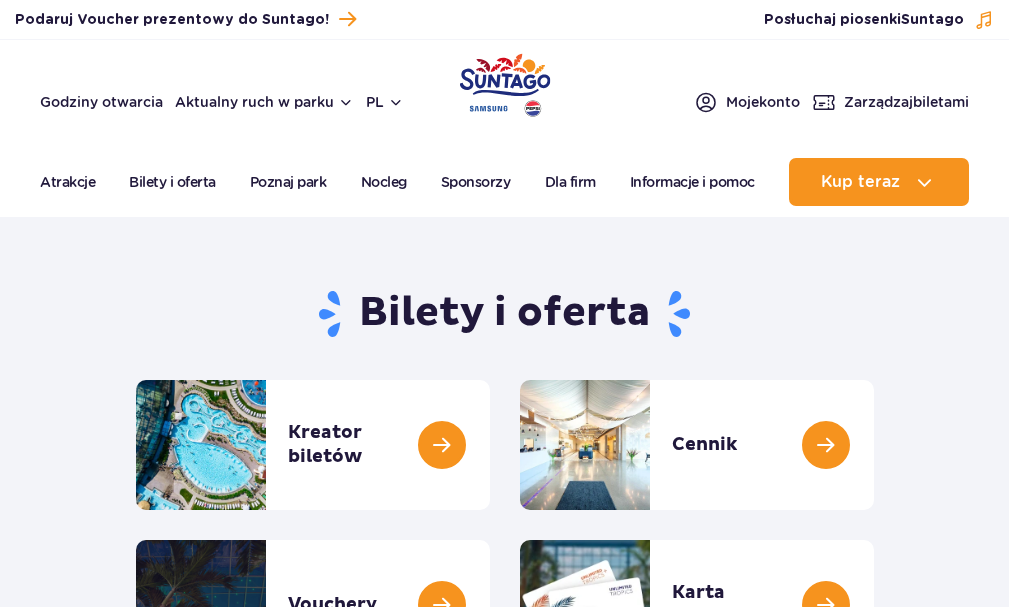 scroll, scrollTop: 90, scrollLeft: 0, axis: vertical 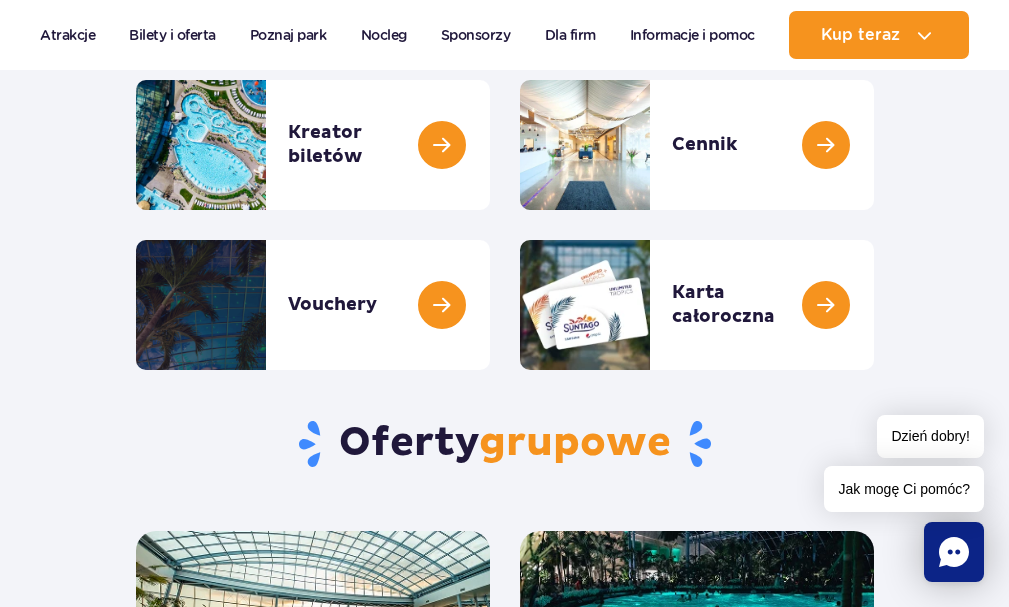 click at bounding box center [874, 145] 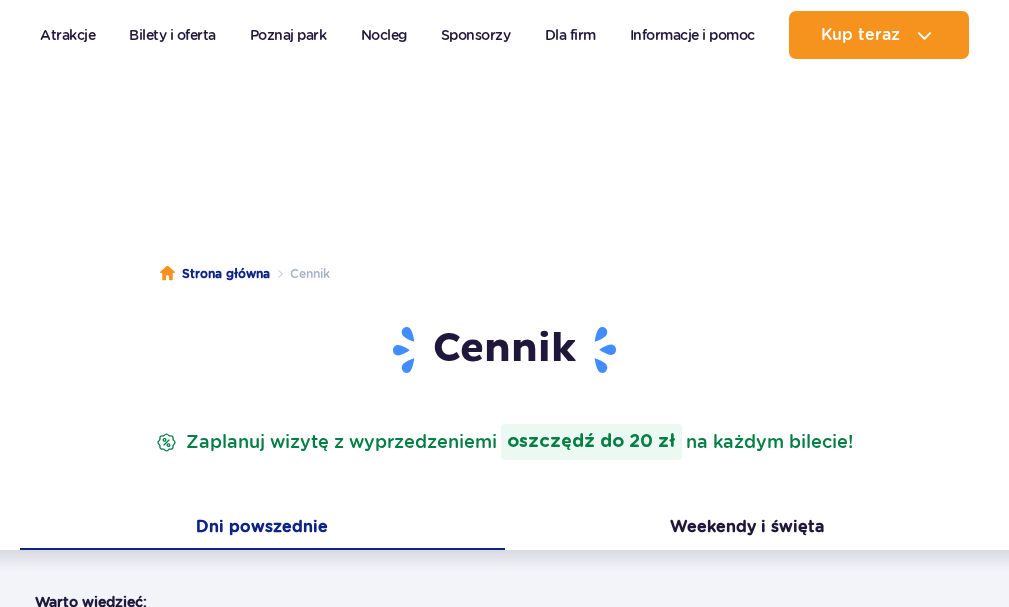 scroll, scrollTop: 300, scrollLeft: 0, axis: vertical 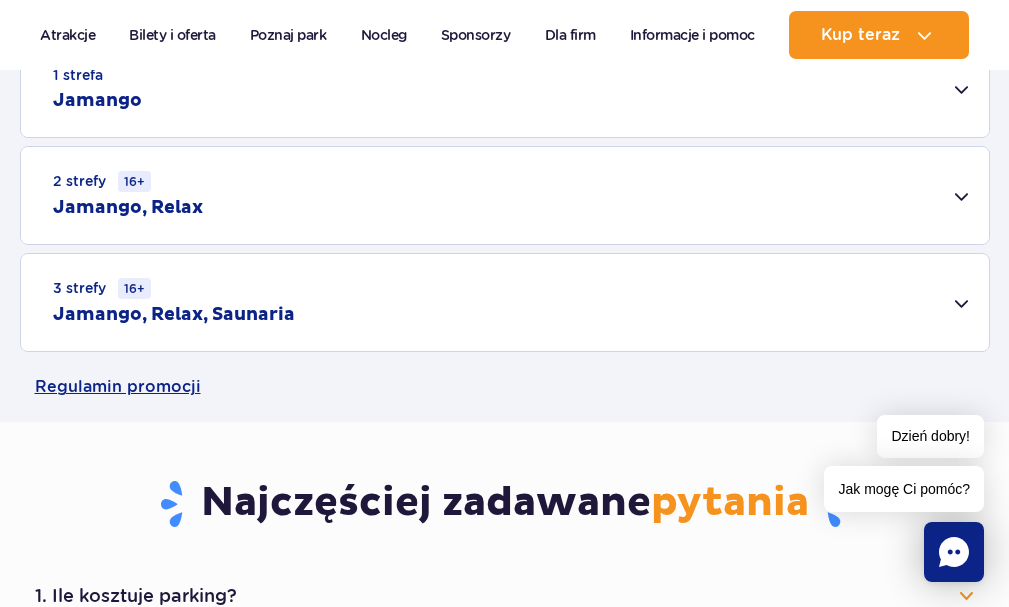 click on "3 strefy  16+
Jamango, Relax, Saunaria" at bounding box center (505, 302) 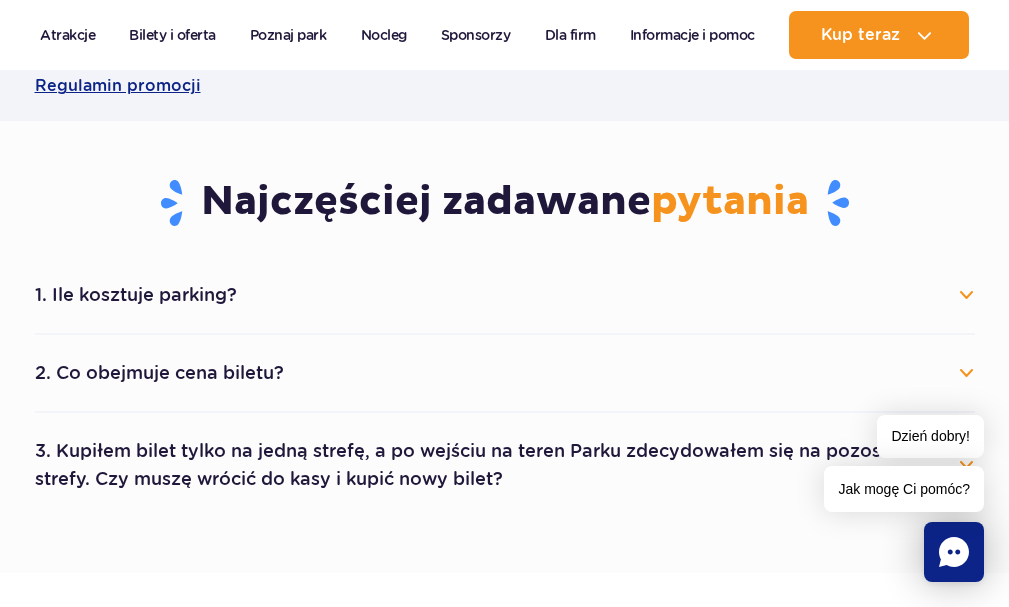 scroll, scrollTop: 1300, scrollLeft: 0, axis: vertical 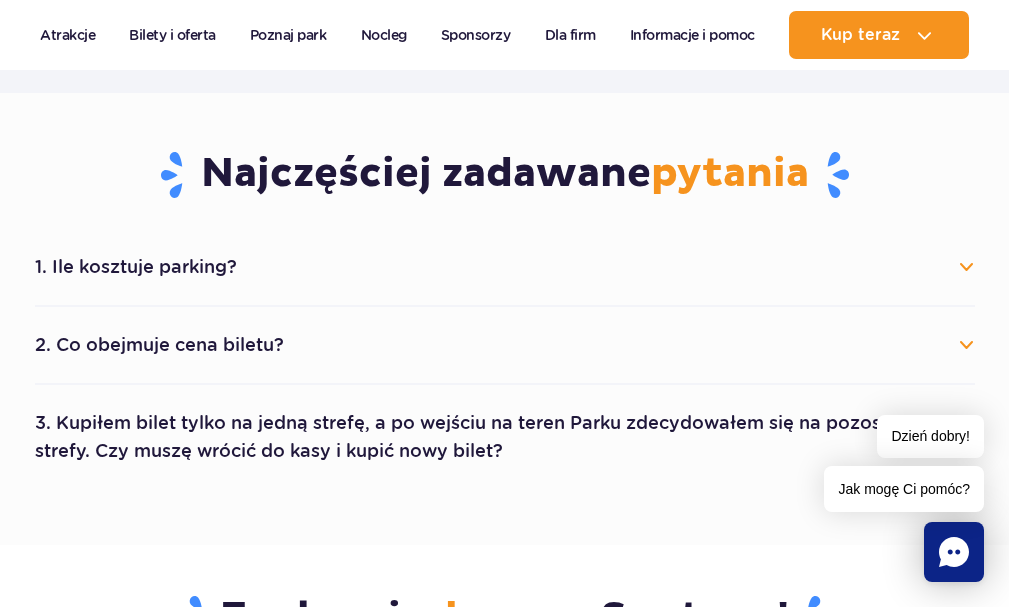 click on "2. Co obejmuje cena biletu?" at bounding box center (505, 345) 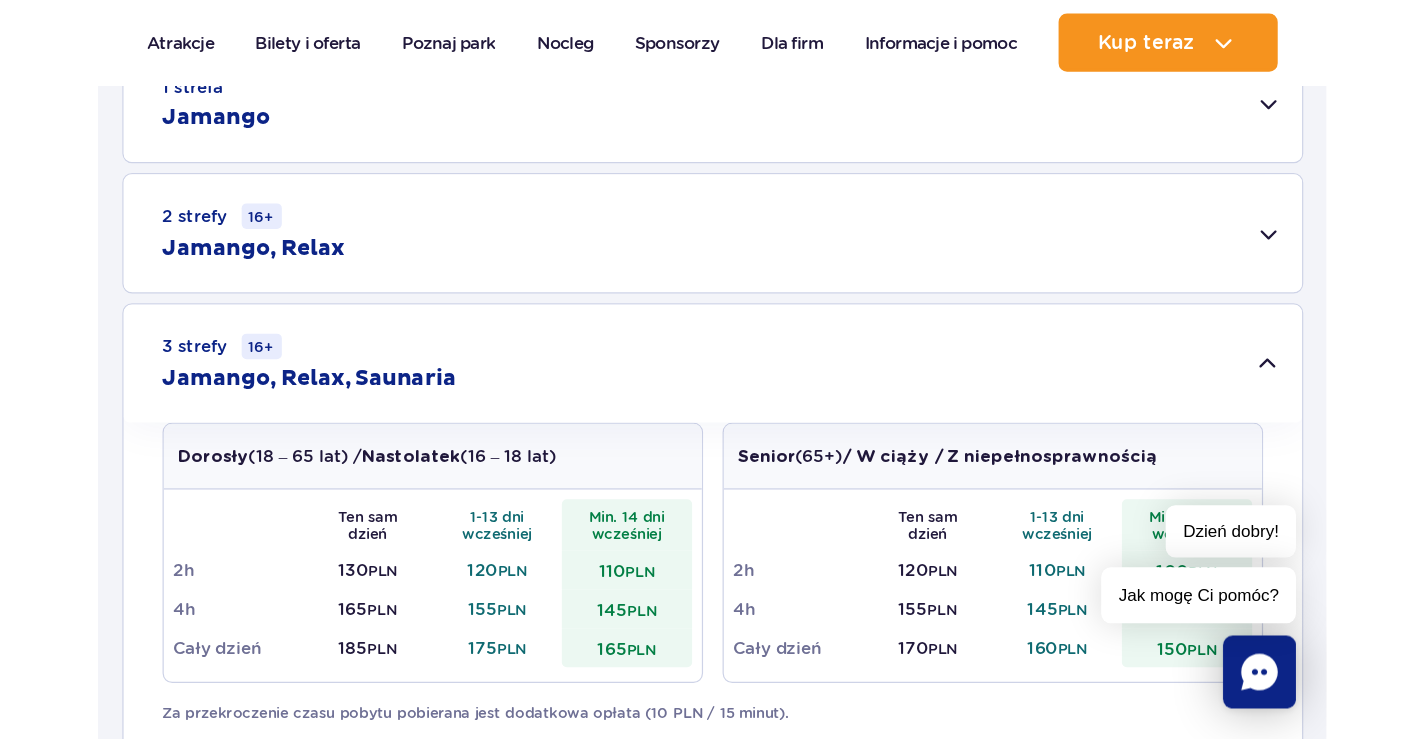 scroll, scrollTop: 600, scrollLeft: 0, axis: vertical 